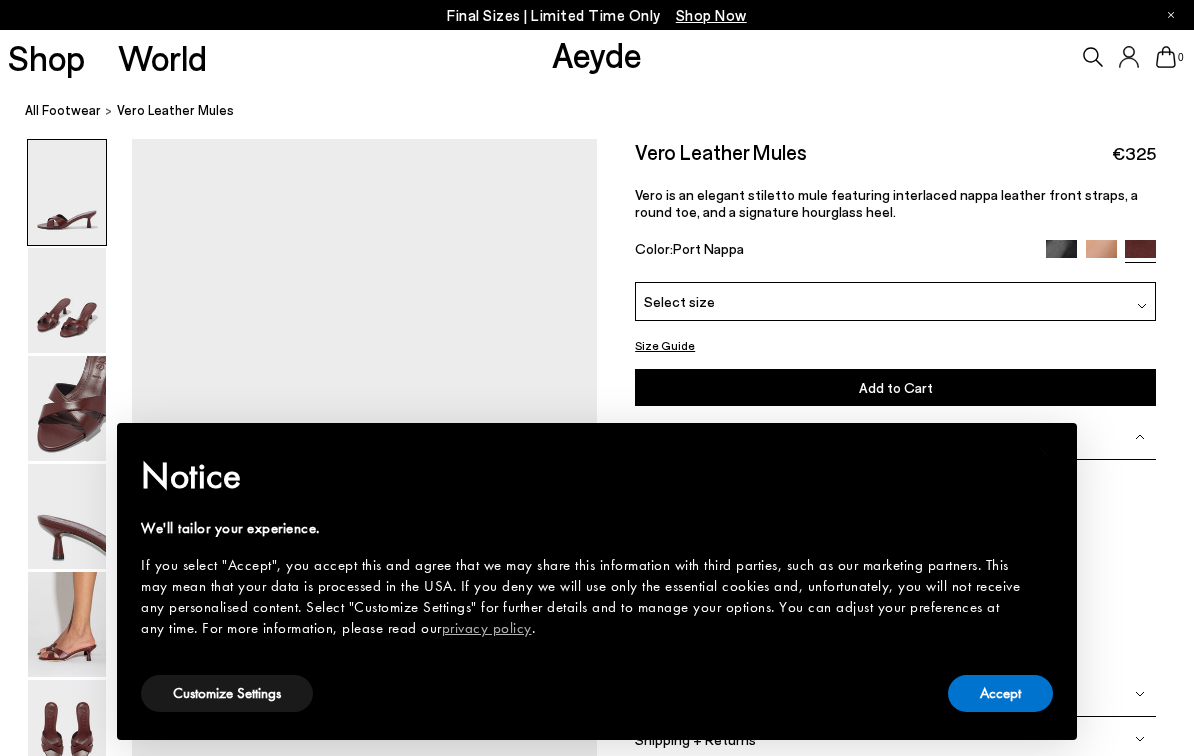 scroll, scrollTop: 0, scrollLeft: 0, axis: both 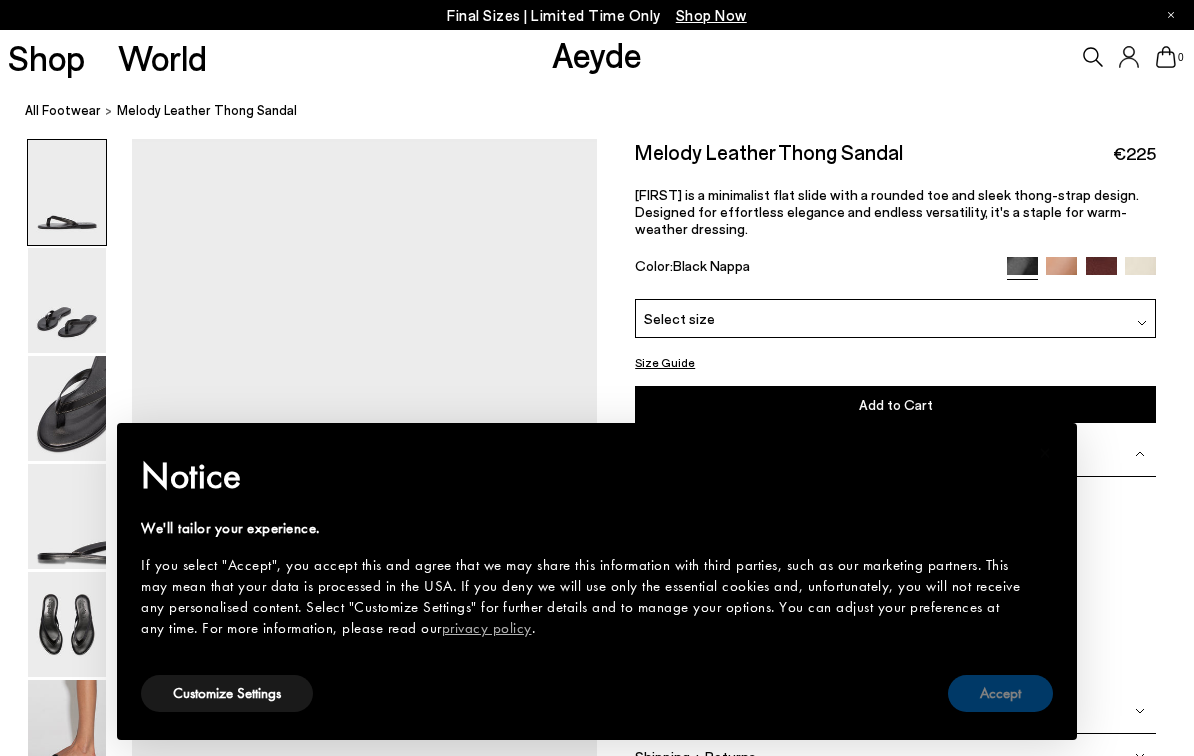 click on "Accept" at bounding box center (1000, 693) 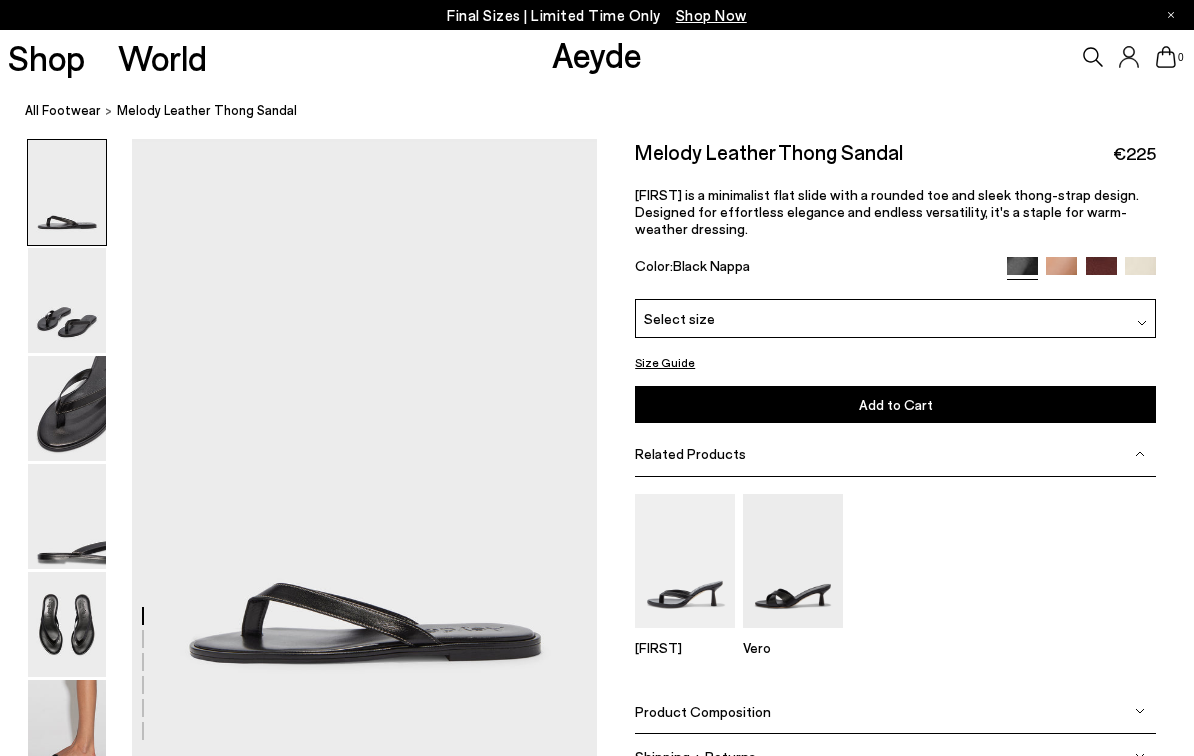 click at bounding box center (1101, 272) 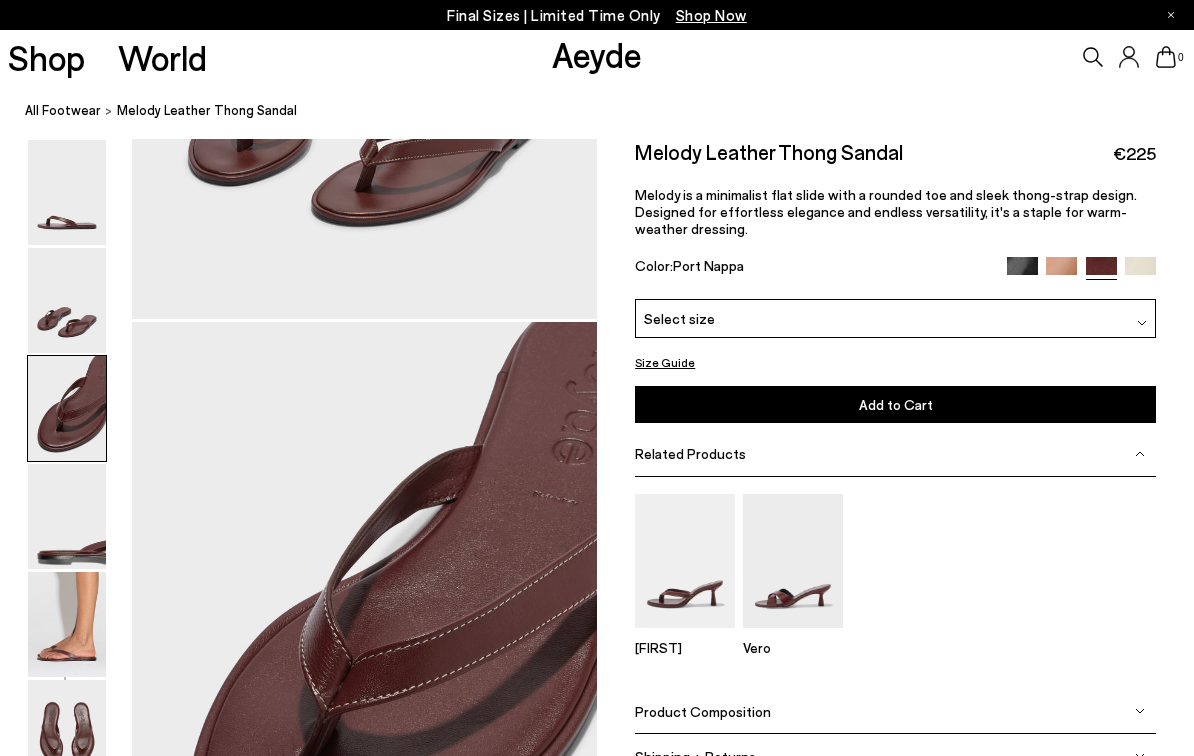 scroll, scrollTop: 1153, scrollLeft: 0, axis: vertical 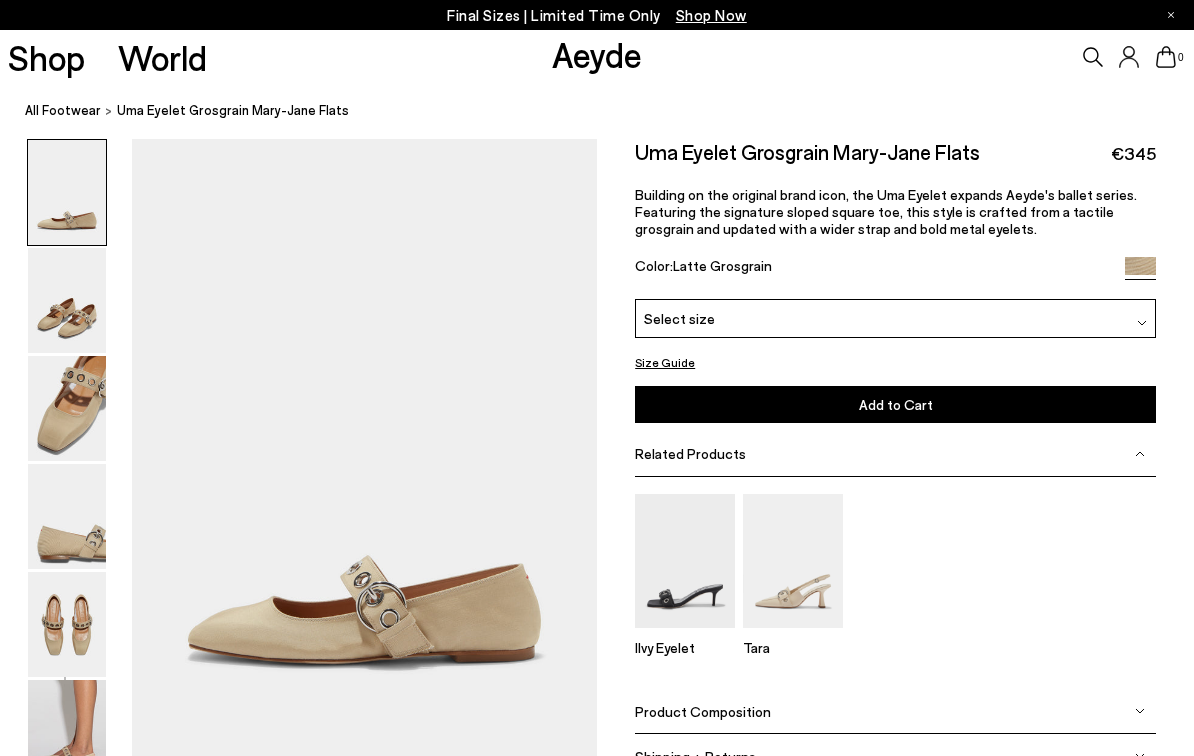 click on "Select size" at bounding box center [895, 318] 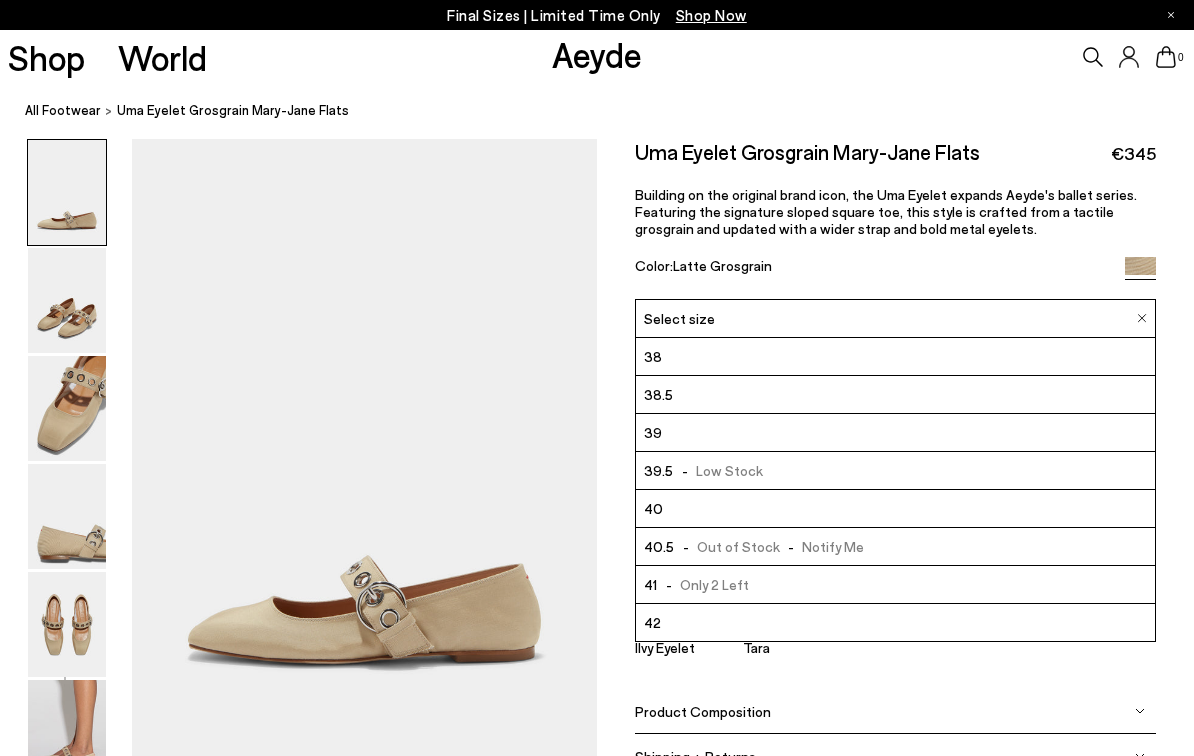 scroll, scrollTop: 114, scrollLeft: 0, axis: vertical 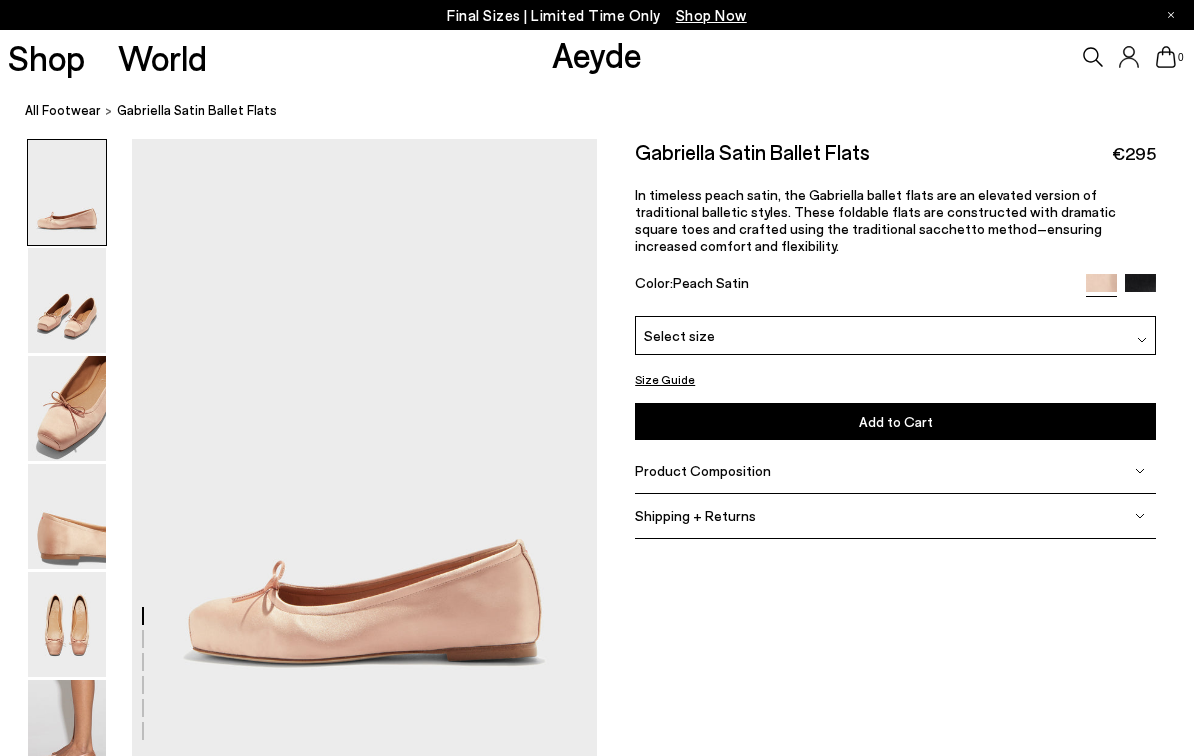 click on "Select size" at bounding box center [679, 335] 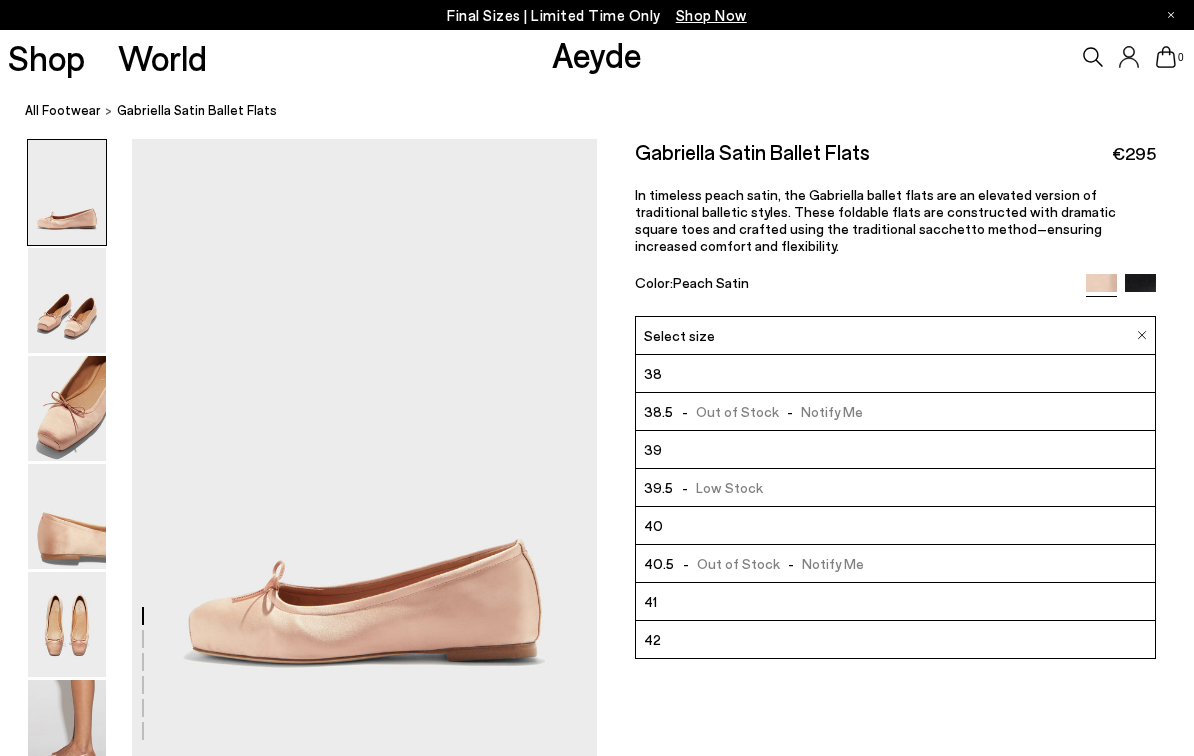 scroll, scrollTop: 114, scrollLeft: 0, axis: vertical 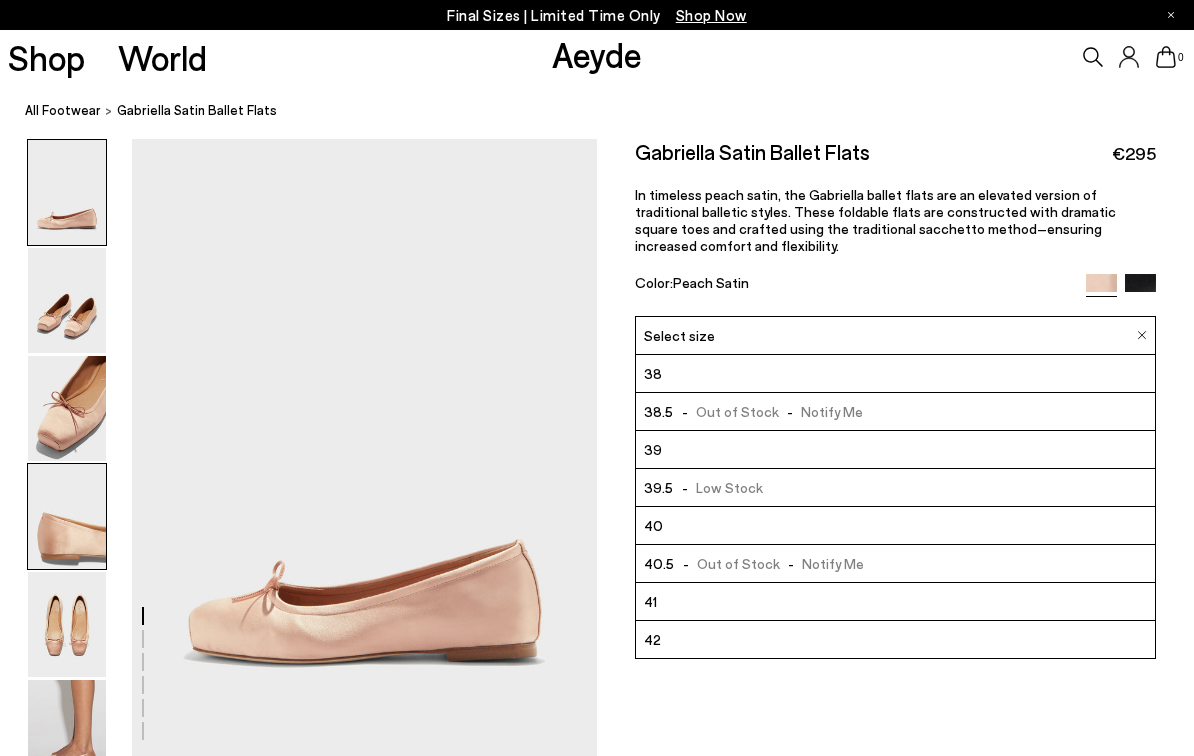 click at bounding box center (67, 516) 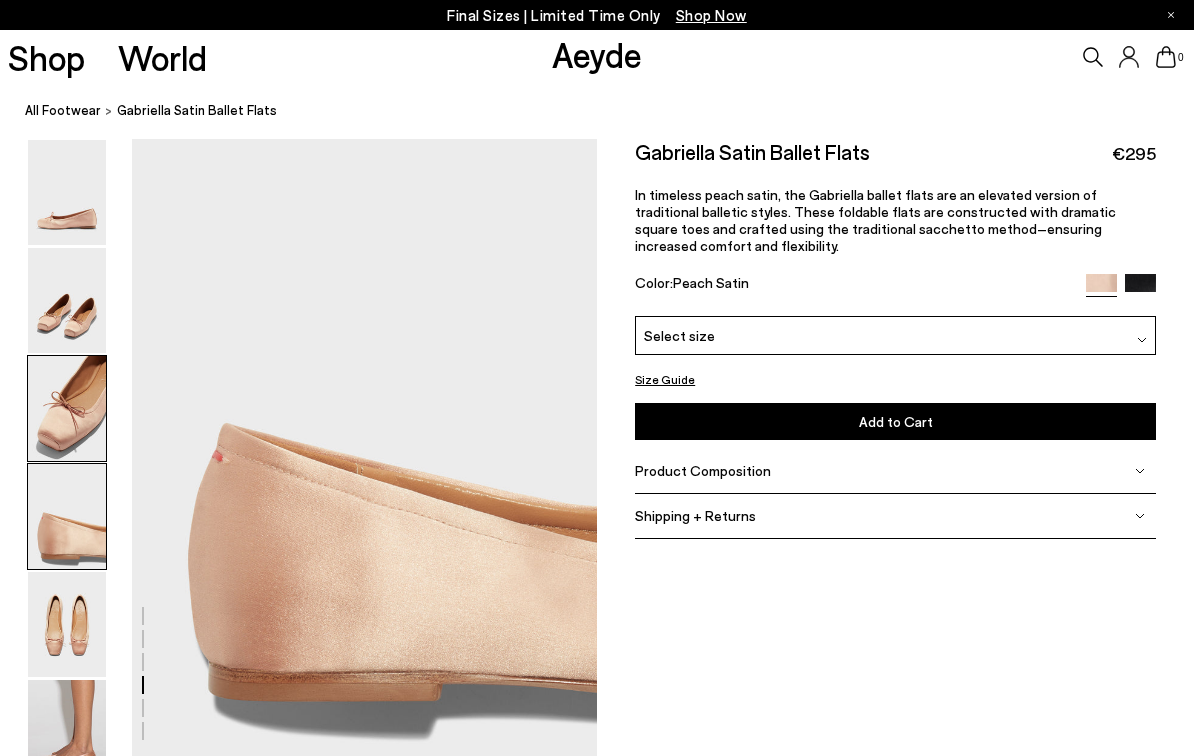 click at bounding box center (67, 408) 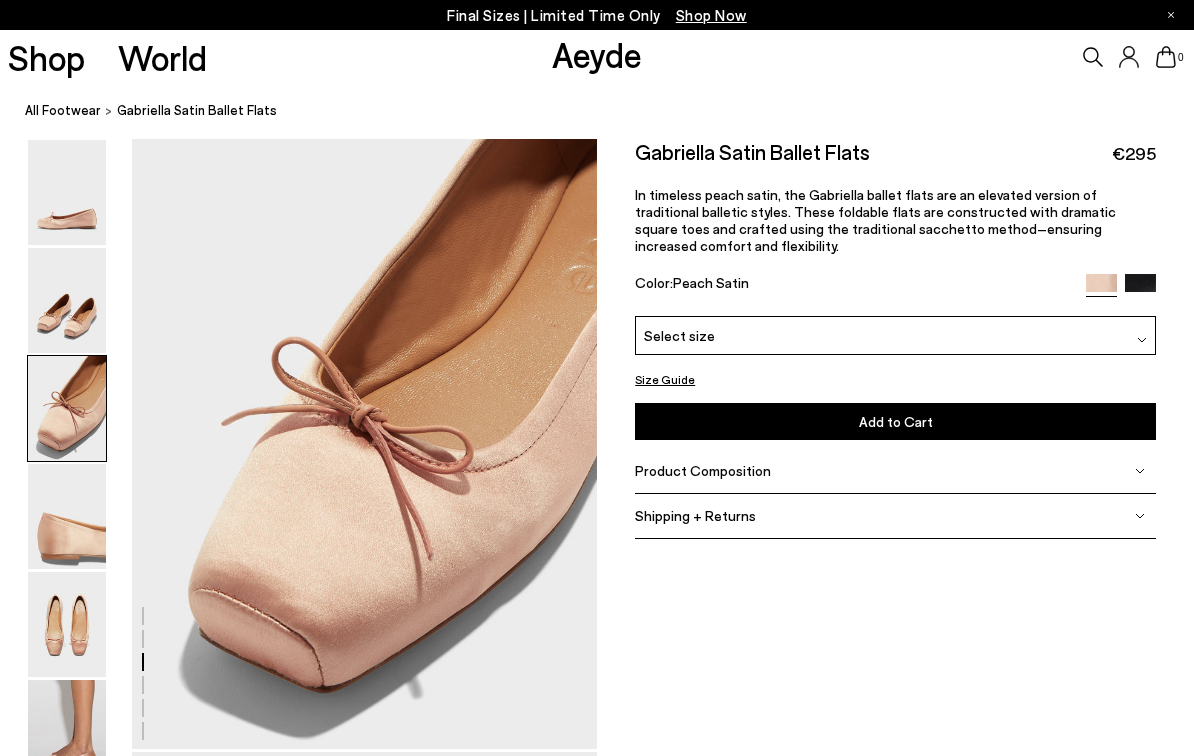 scroll, scrollTop: 1244, scrollLeft: 0, axis: vertical 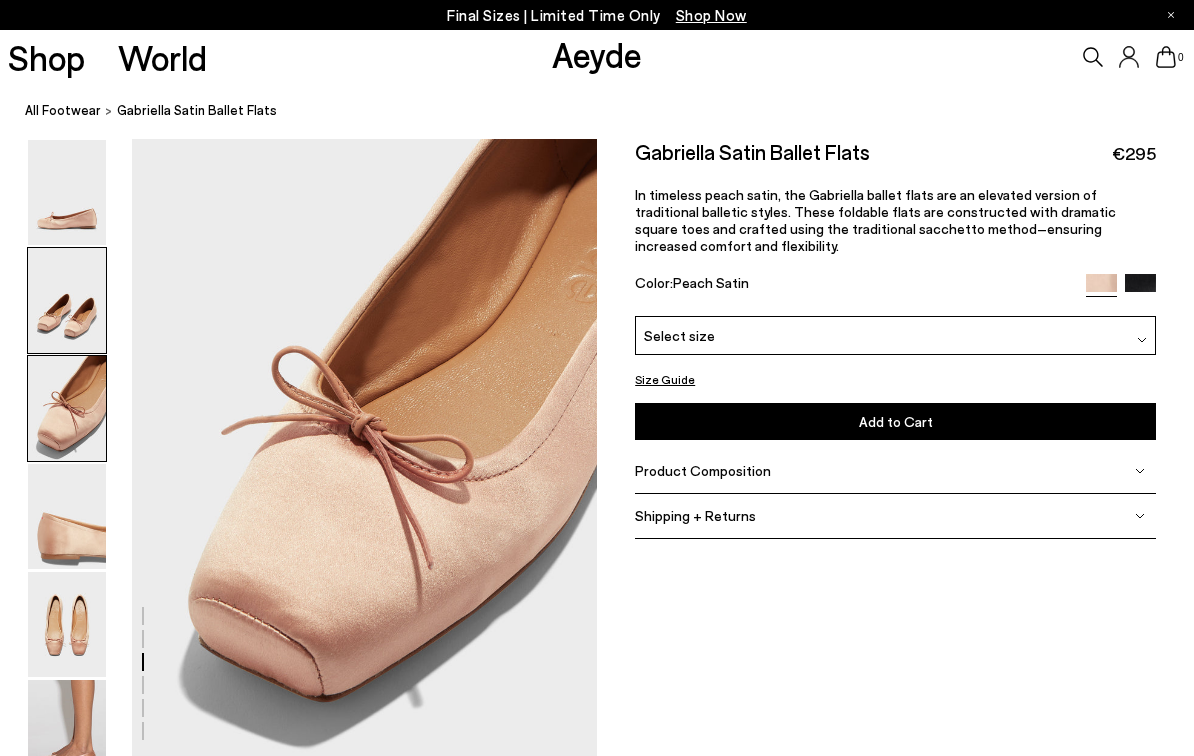 click at bounding box center (67, 300) 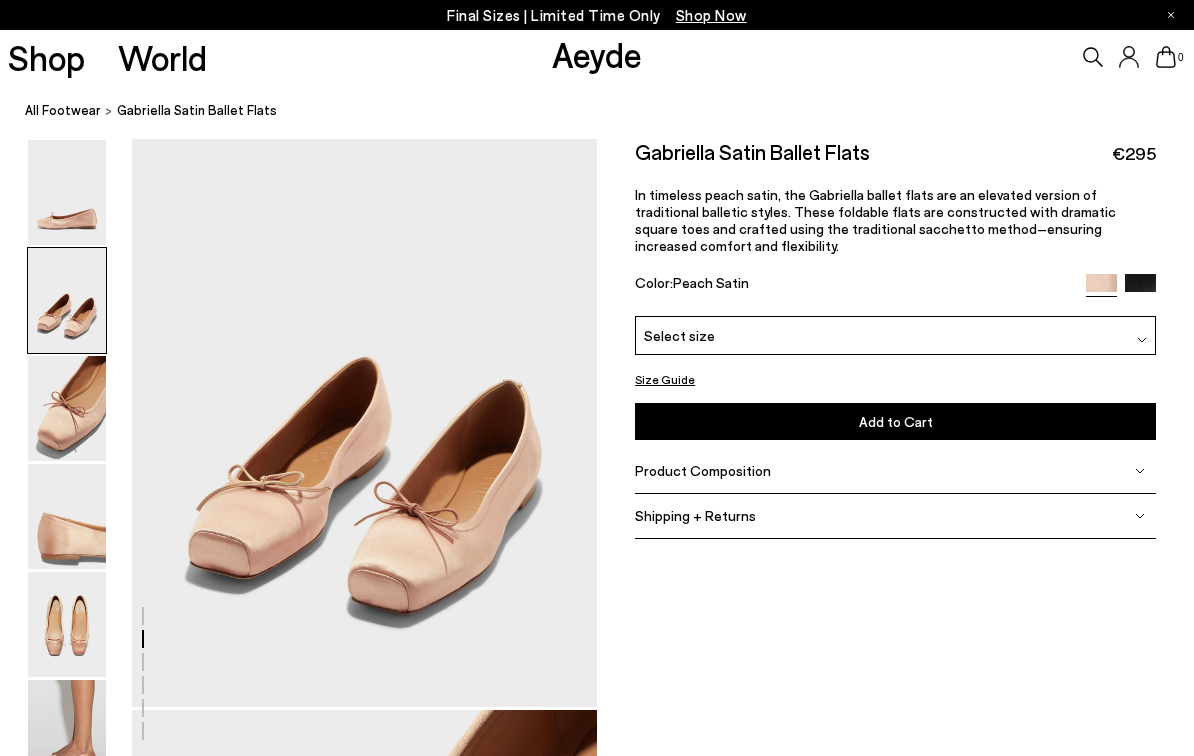 scroll, scrollTop: 621, scrollLeft: 0, axis: vertical 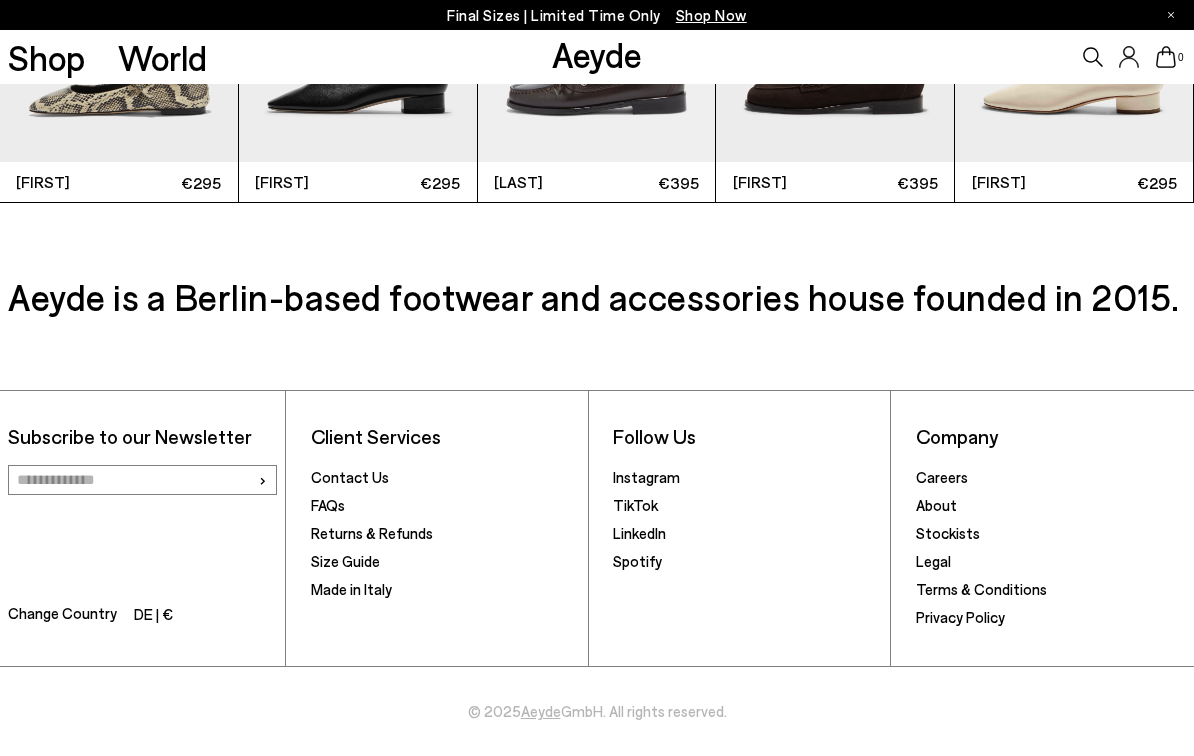click at bounding box center (142, 480) 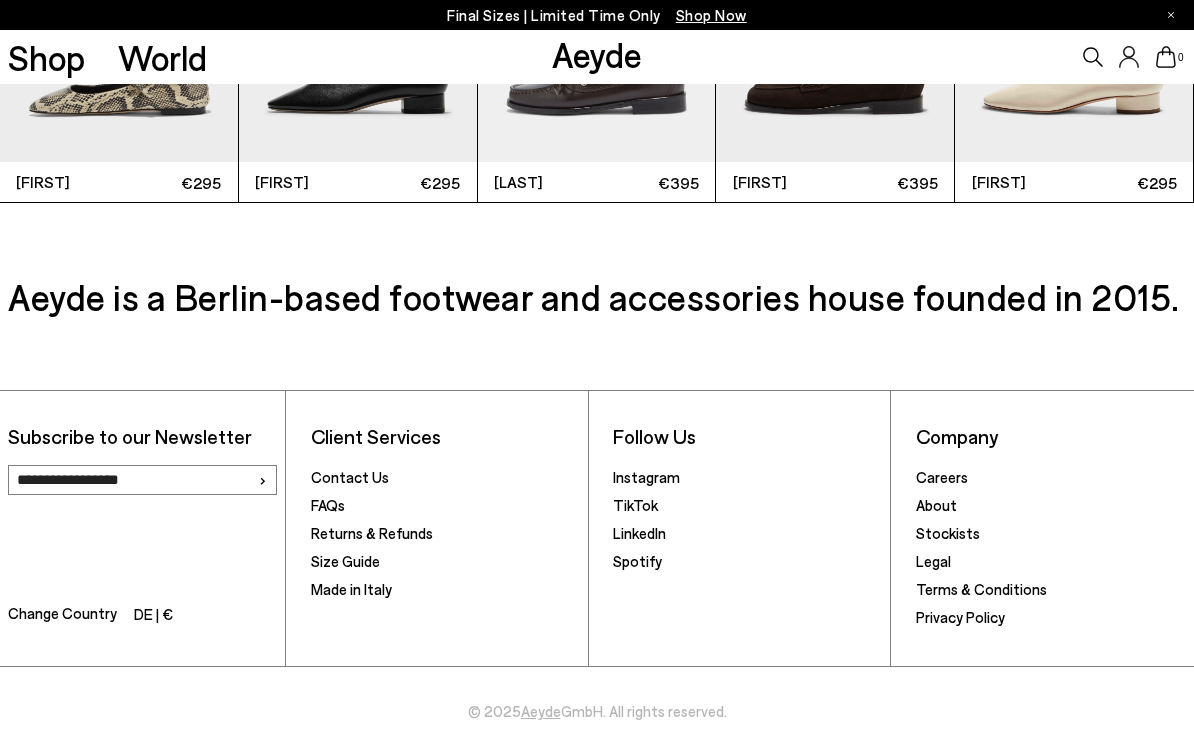 click on "›" at bounding box center (262, 479) 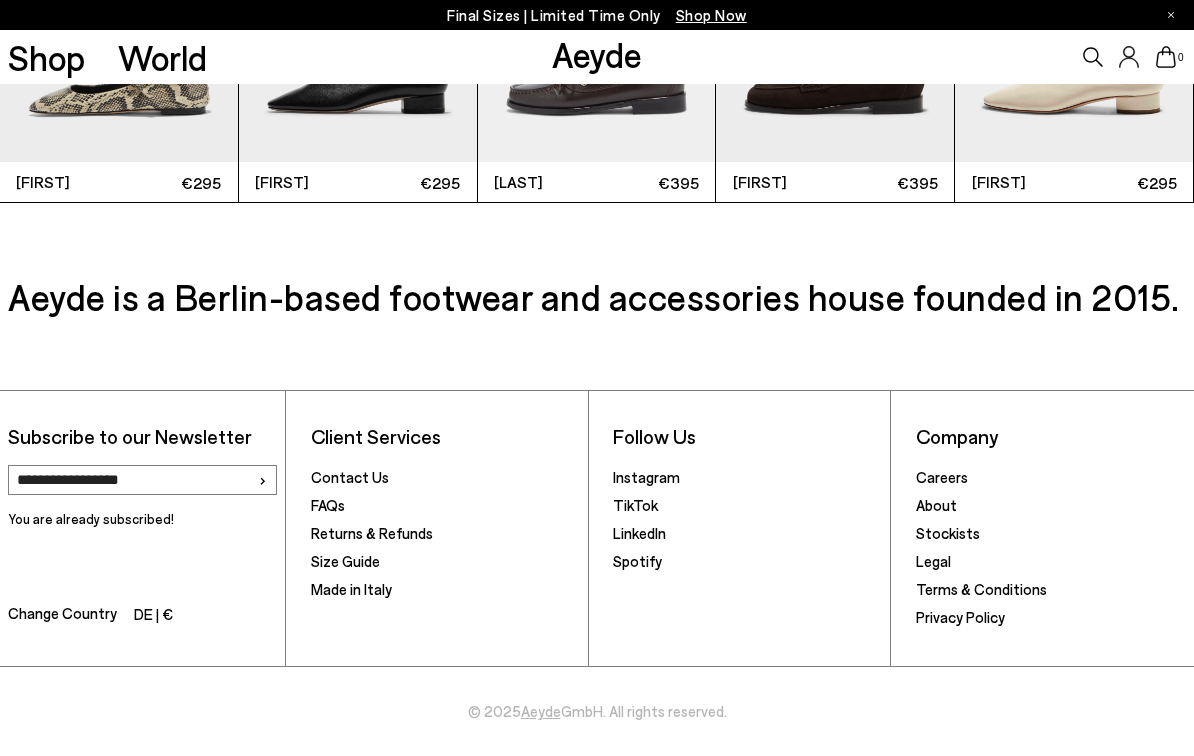 click on "**********" at bounding box center [142, 480] 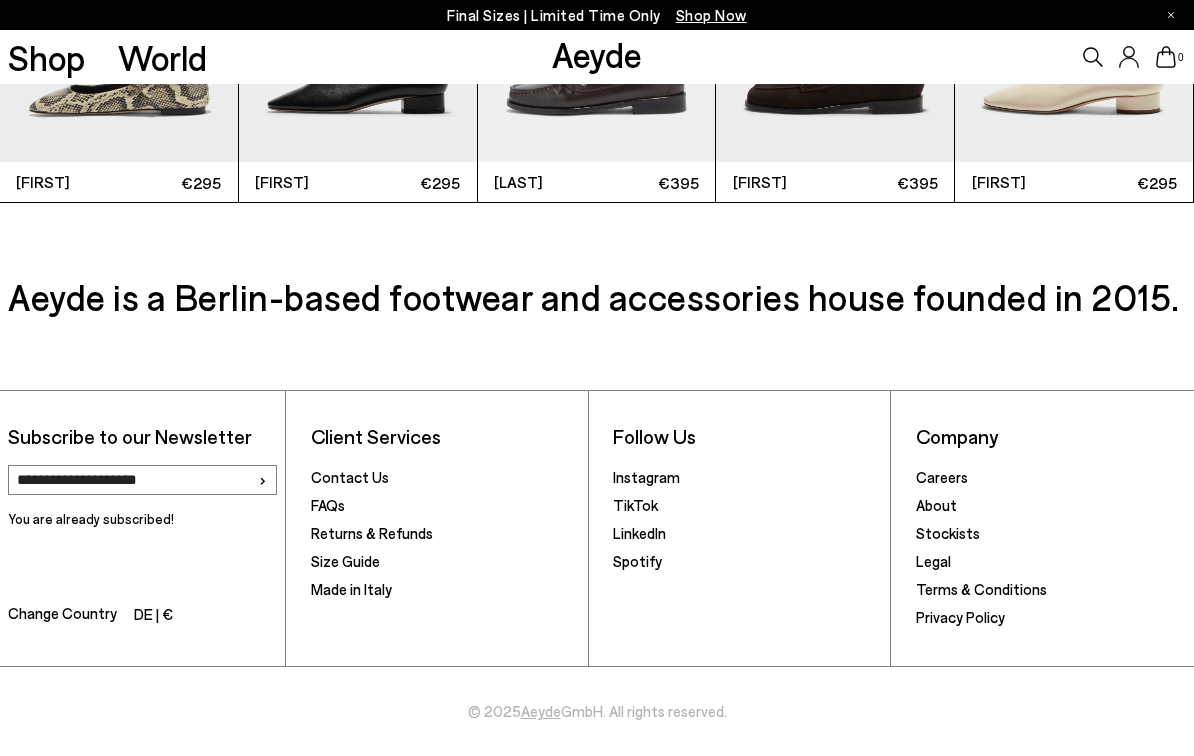 type on "**********" 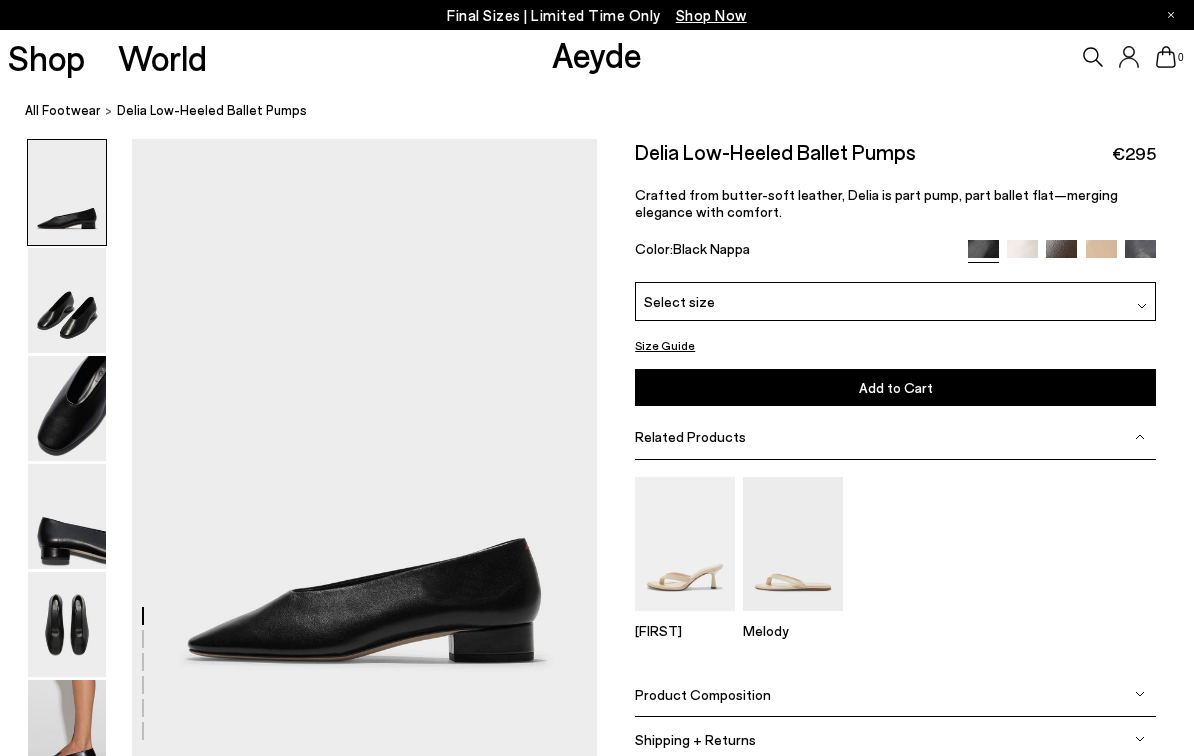 scroll, scrollTop: 0, scrollLeft: 0, axis: both 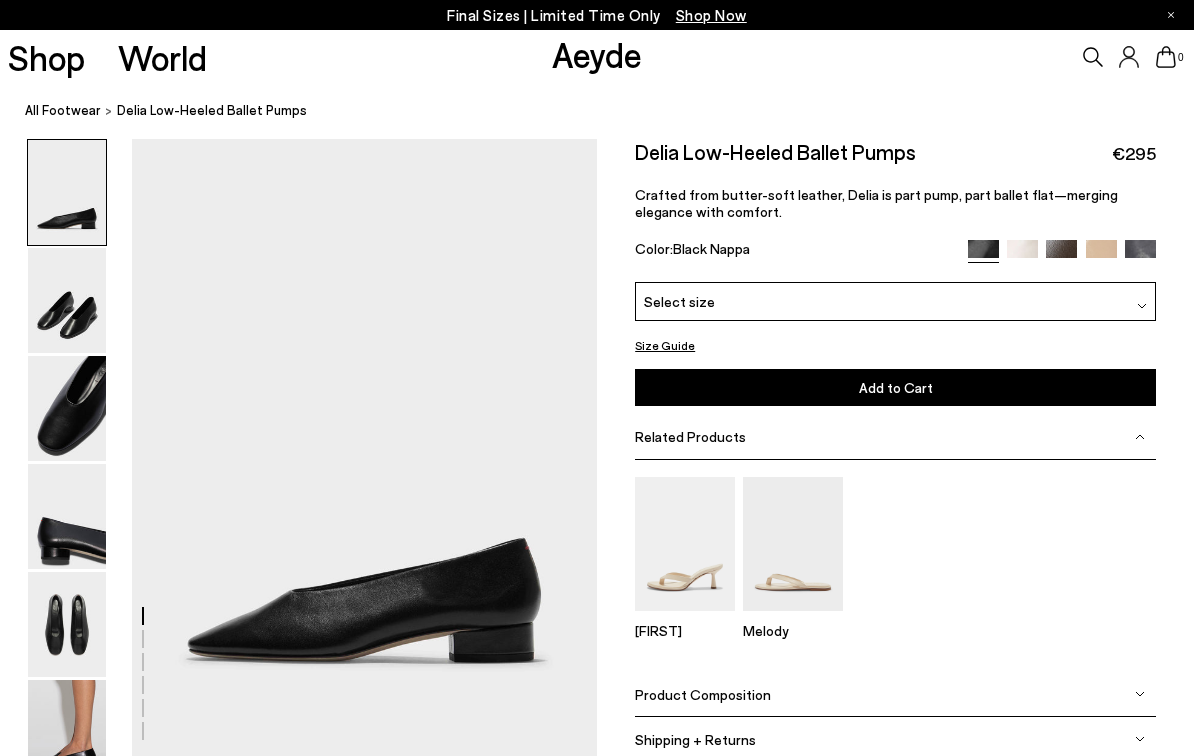 drag, startPoint x: 1027, startPoint y: 248, endPoint x: 1047, endPoint y: 247, distance: 20.024984 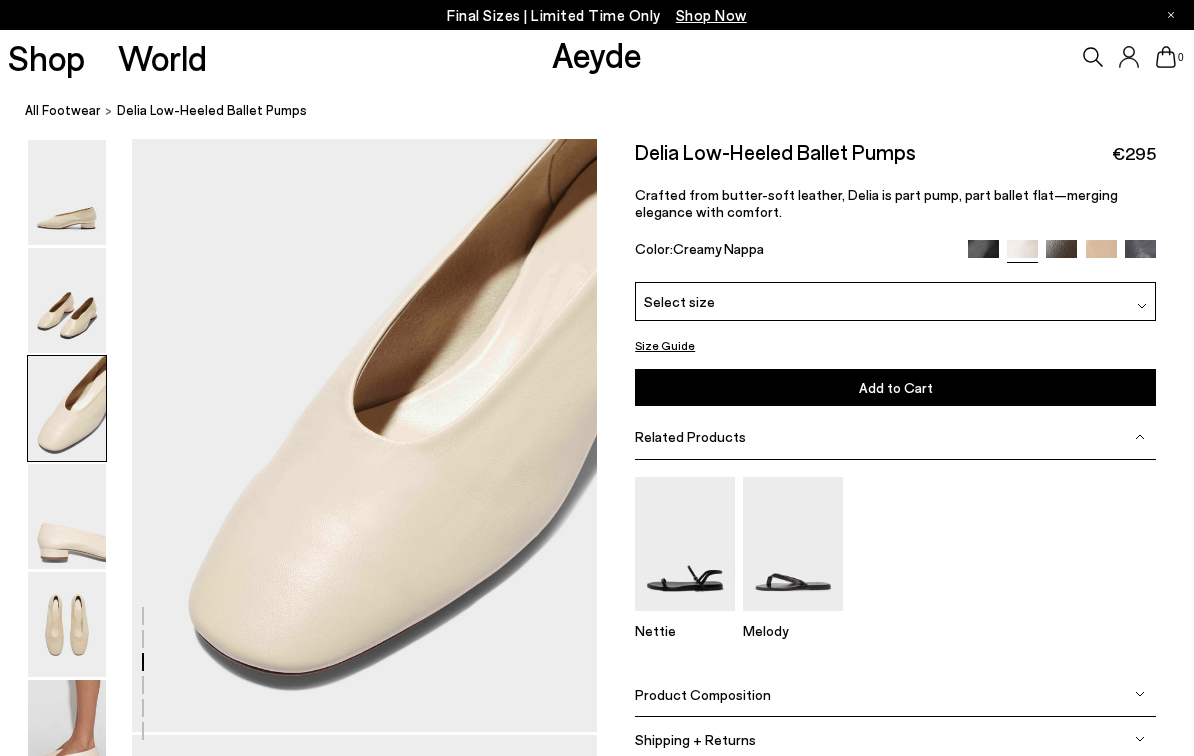 scroll, scrollTop: 1514, scrollLeft: 0, axis: vertical 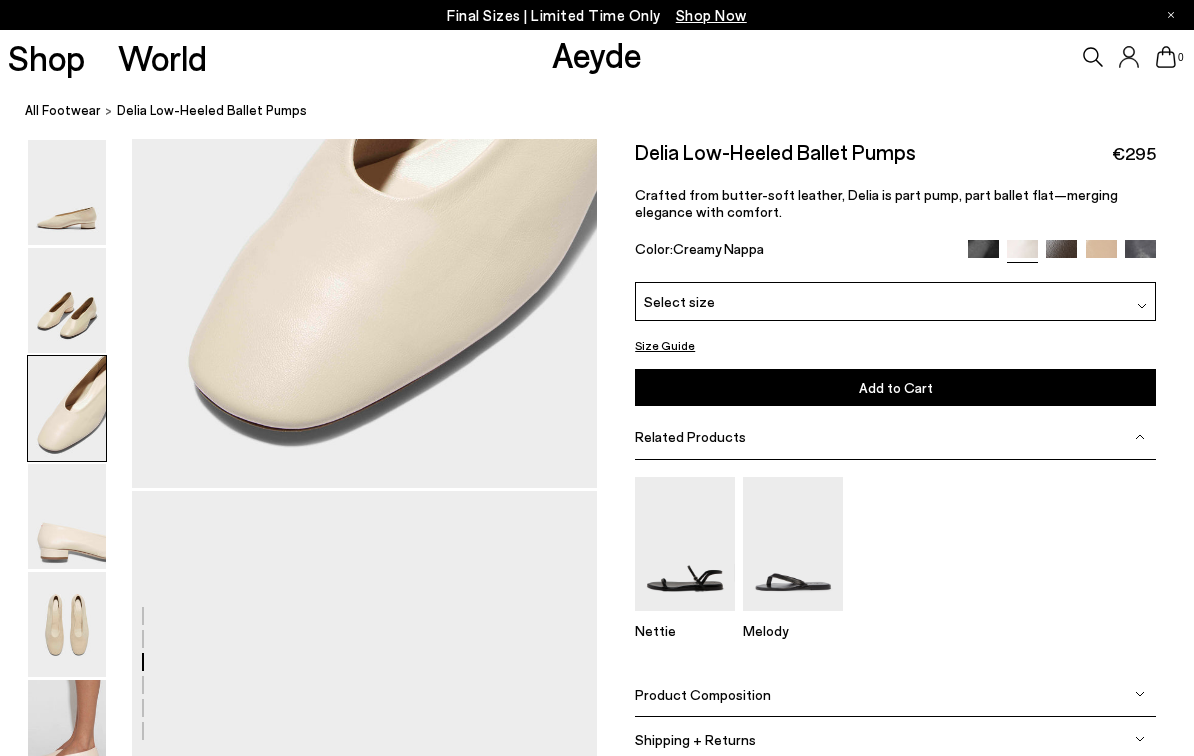 click on "[FIRST] Ballet Pumps
€295
Crafted from butter-soft leather, [FIRST] is part pump, part ballet flat—merging elegance with comfort.
Color:  Creamy Nappa" at bounding box center (895, 210) 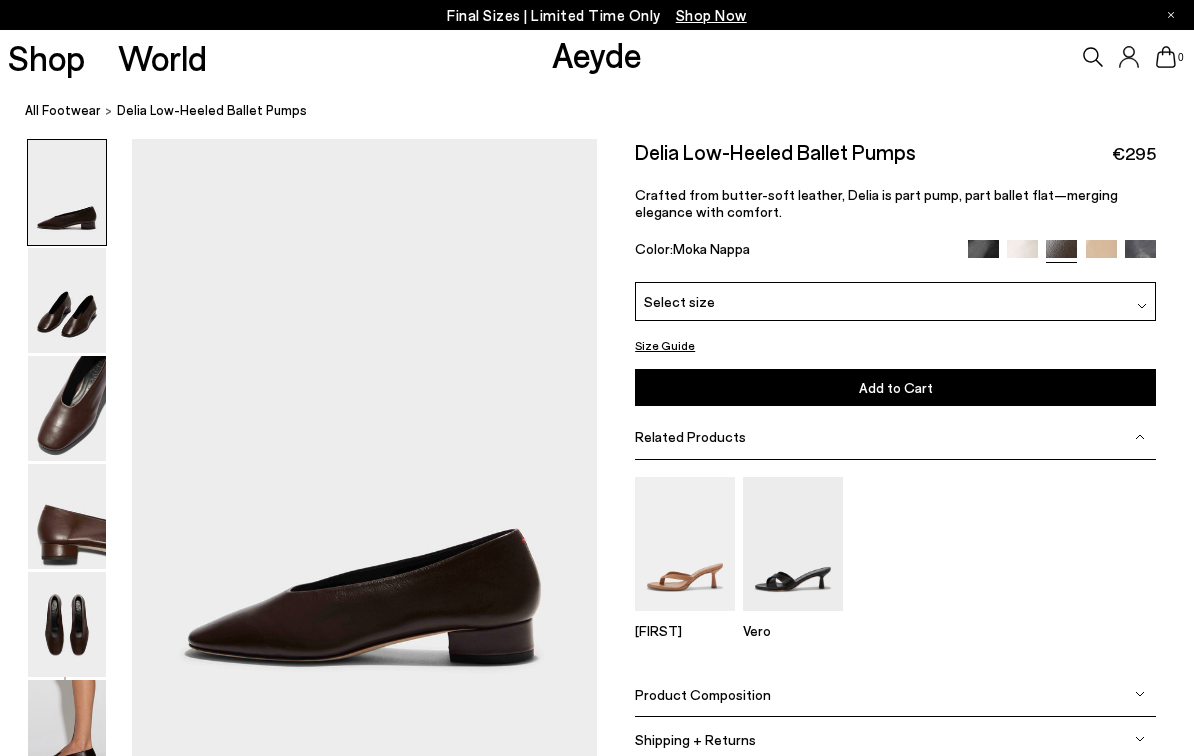scroll, scrollTop: 0, scrollLeft: 0, axis: both 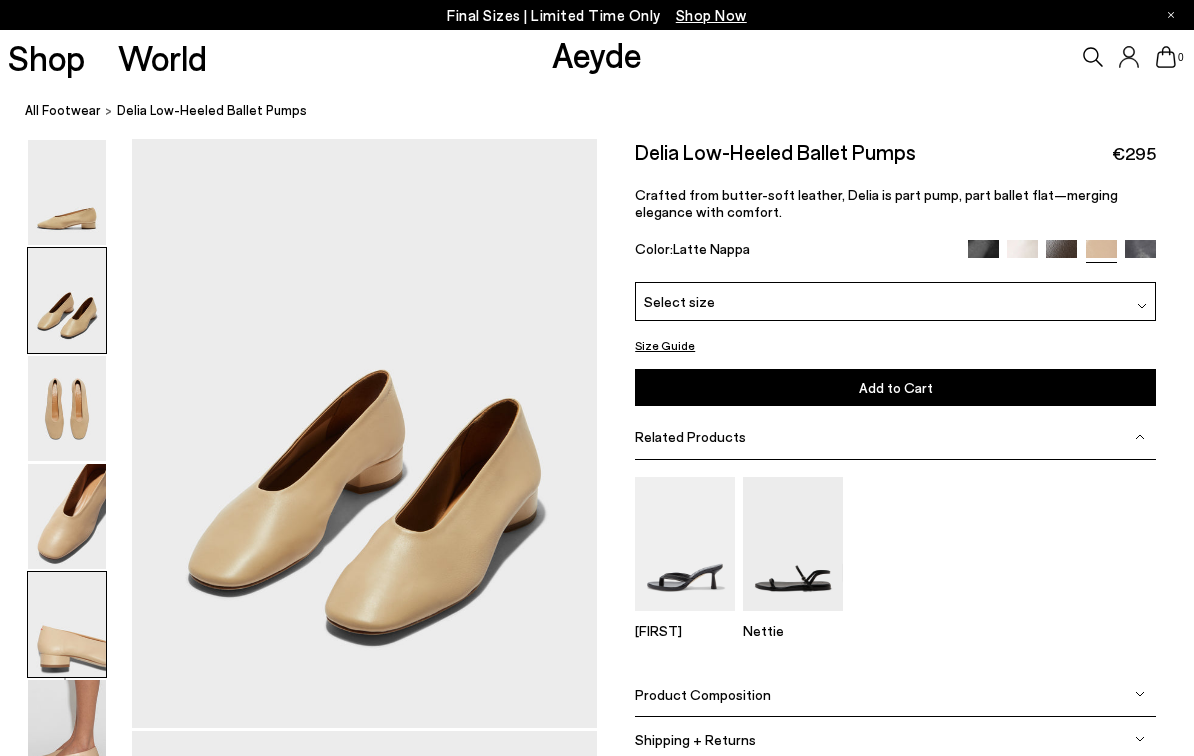click at bounding box center [67, 624] 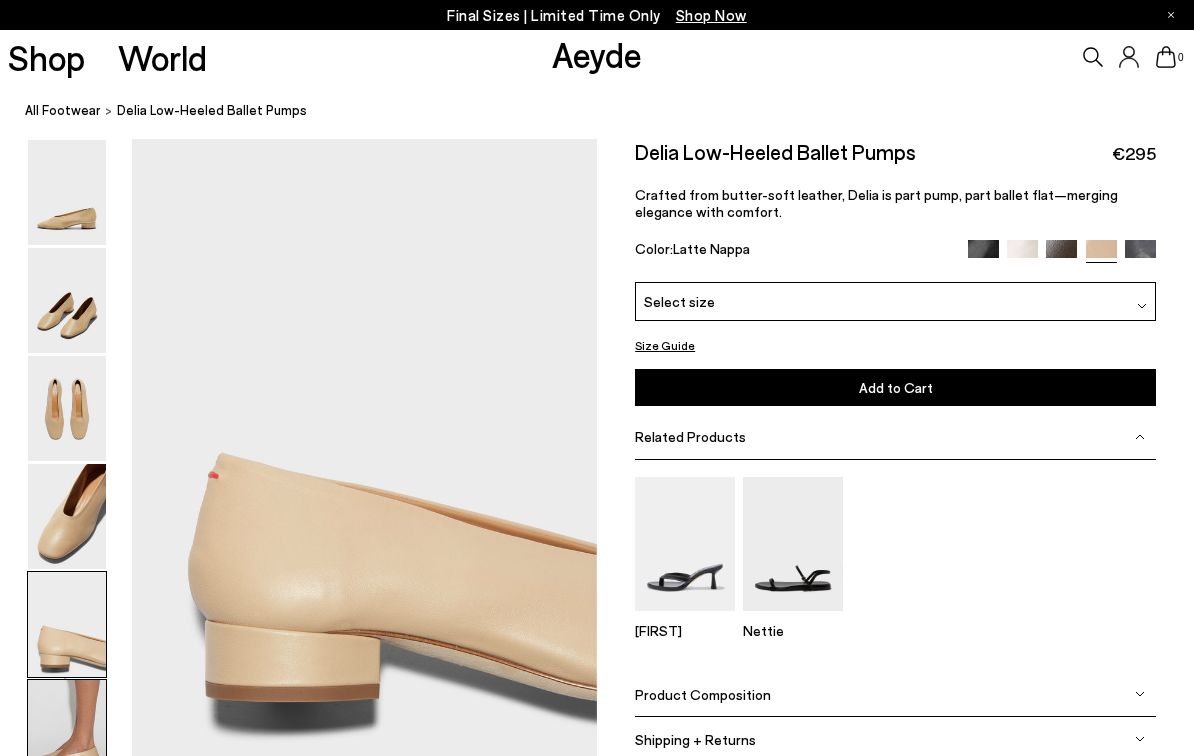 click at bounding box center [67, 732] 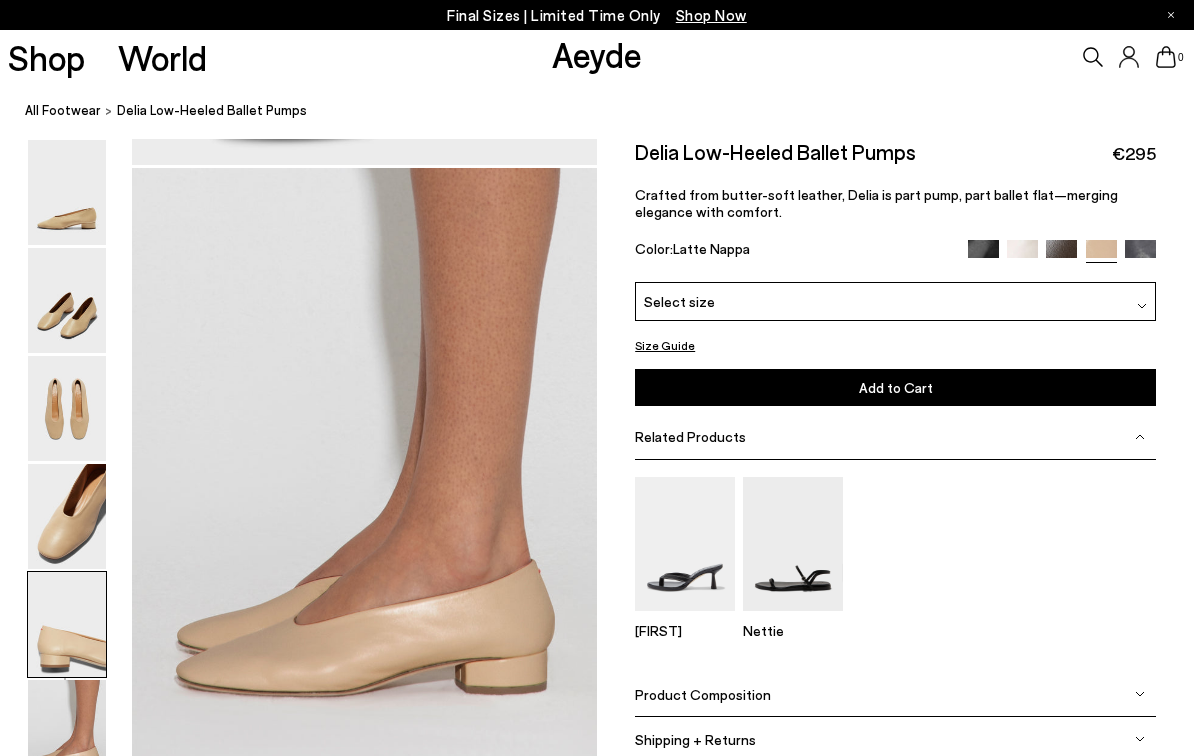 scroll, scrollTop: 2735, scrollLeft: 0, axis: vertical 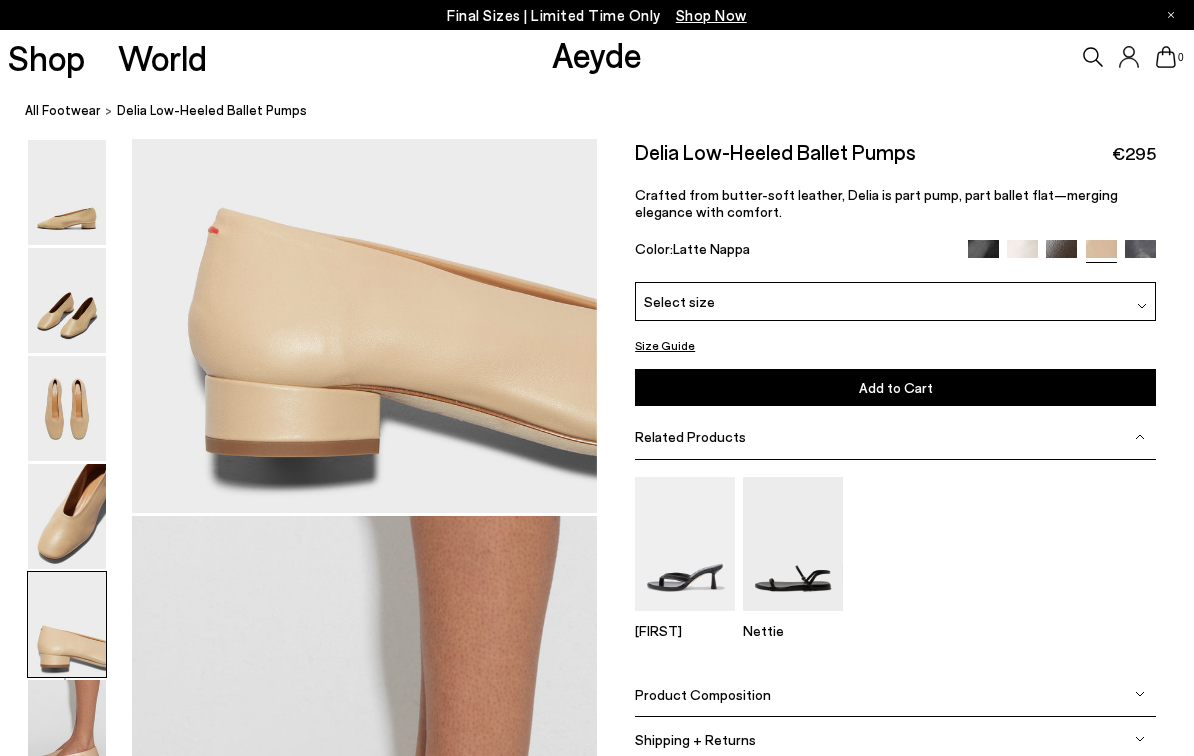 click at bounding box center [983, 255] 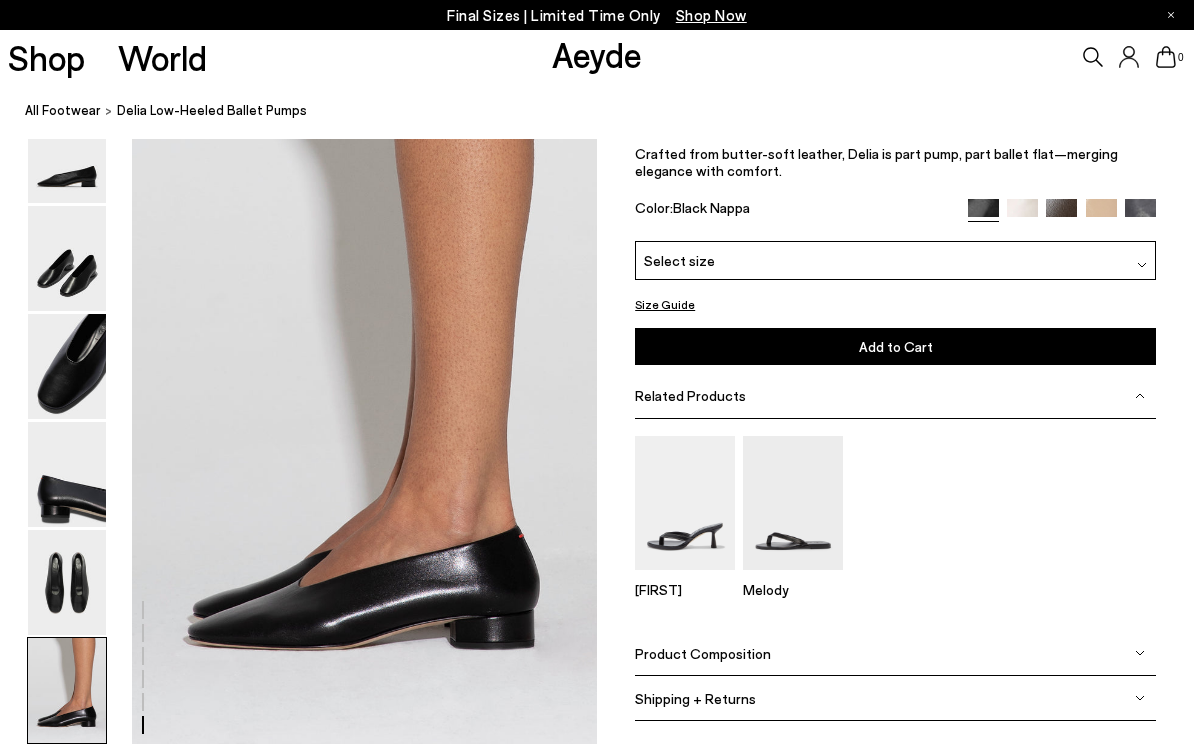 scroll, scrollTop: 3128, scrollLeft: 0, axis: vertical 